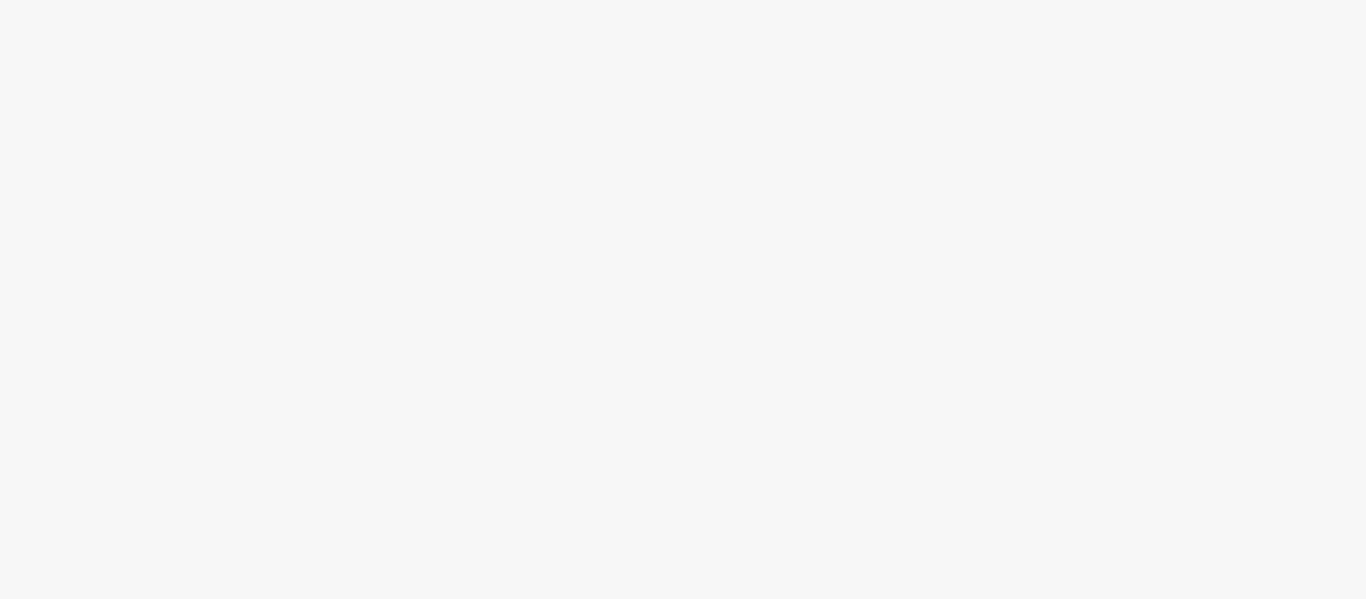 scroll, scrollTop: 0, scrollLeft: 0, axis: both 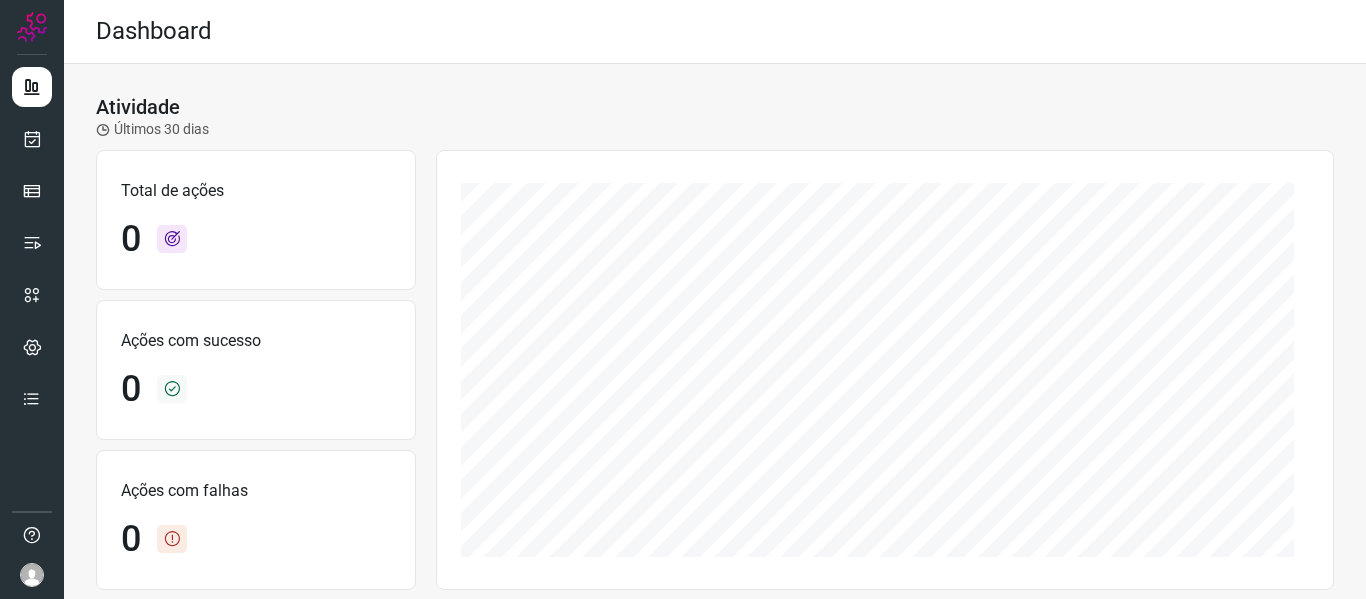 click on "Atividade  Últimos 30 dias Total de ações 0 Ações com sucesso 0 Ações com falhas 0 Execução de tarefas Listar todos" at bounding box center (715, 560) 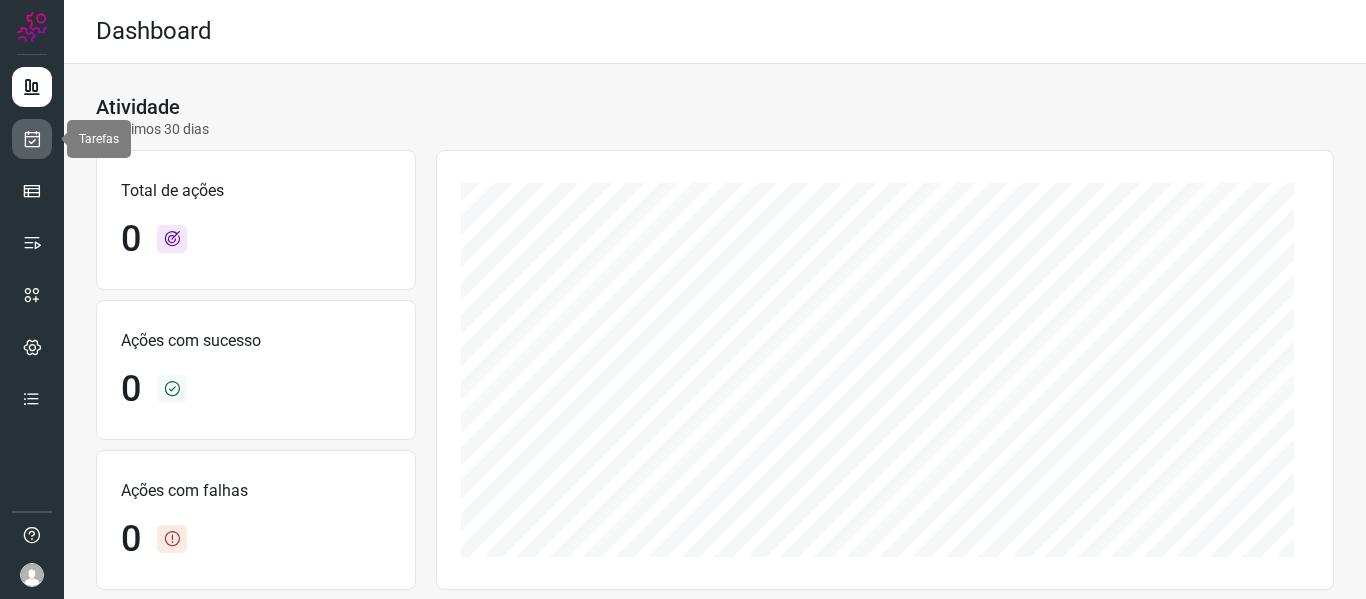 click at bounding box center [32, 139] 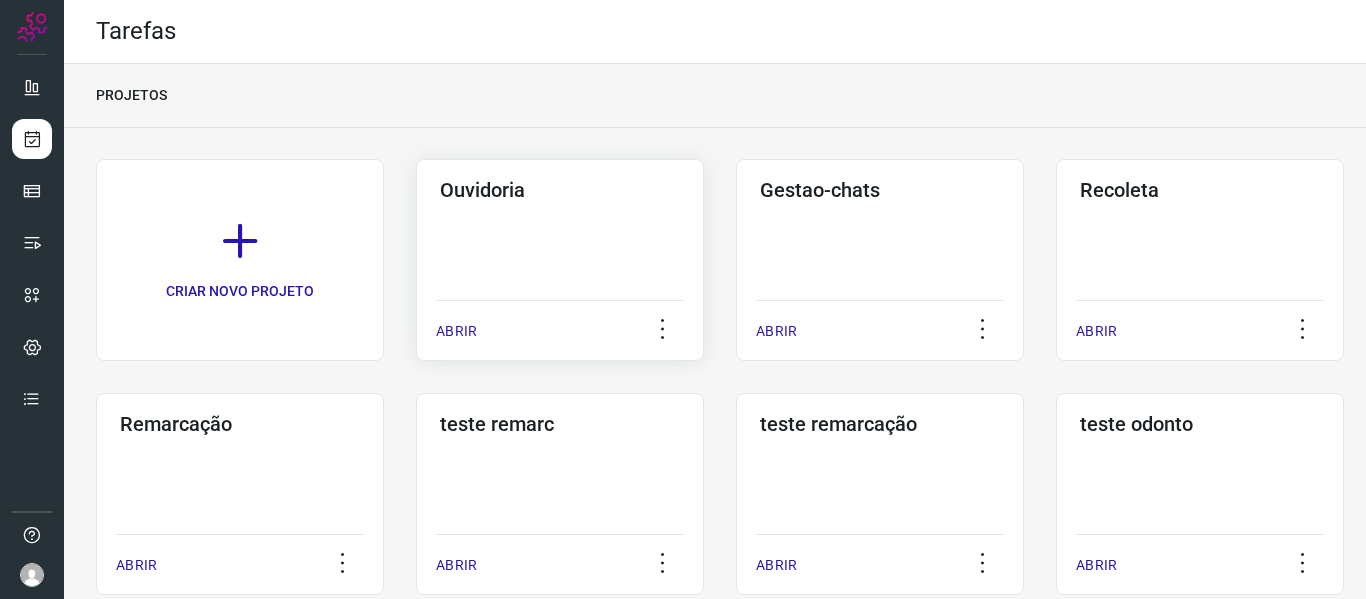 click on "ABRIR" at bounding box center (456, 331) 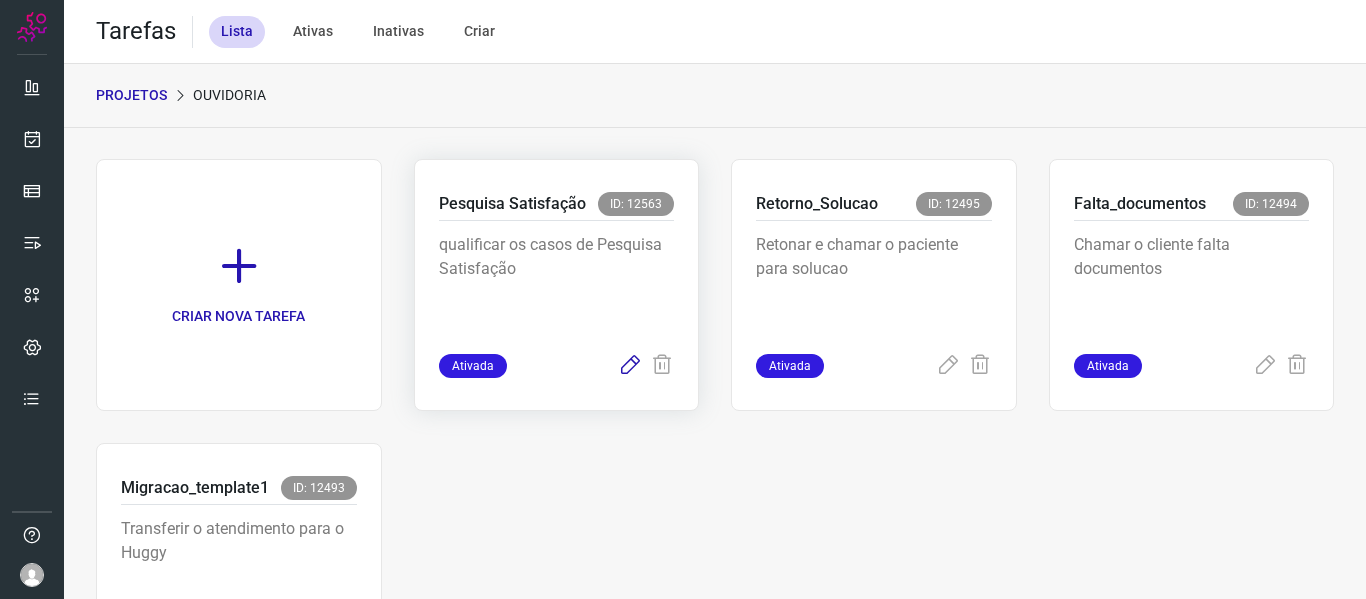 click at bounding box center (630, 366) 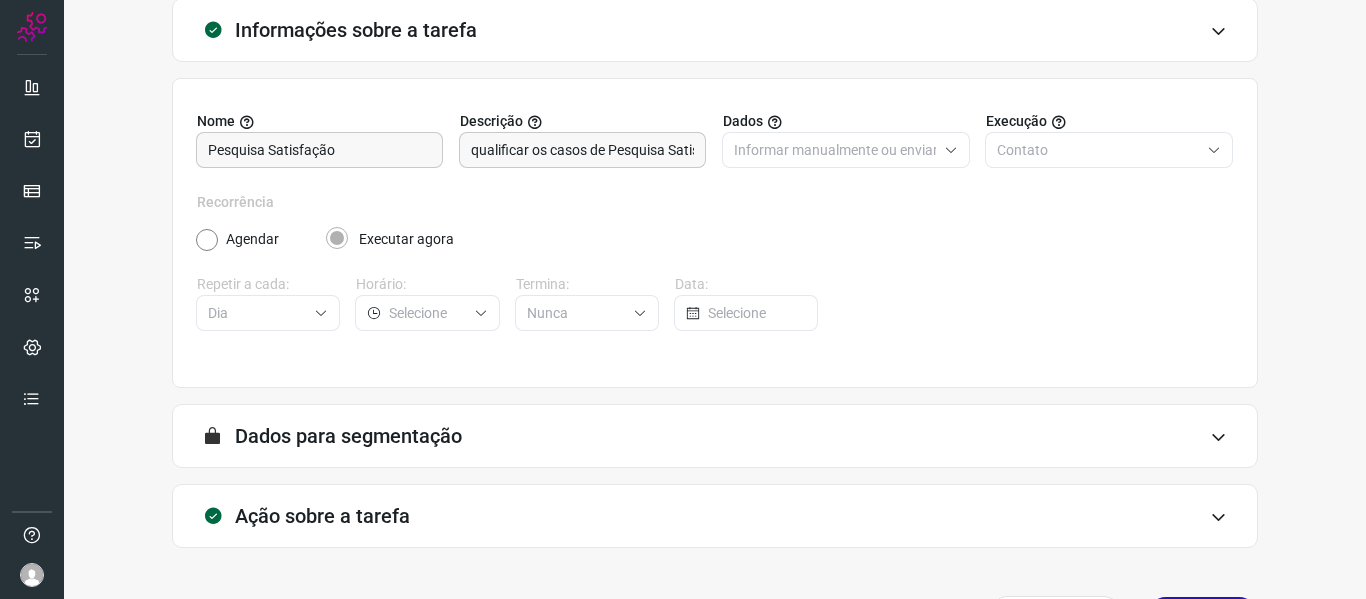 scroll, scrollTop: 182, scrollLeft: 0, axis: vertical 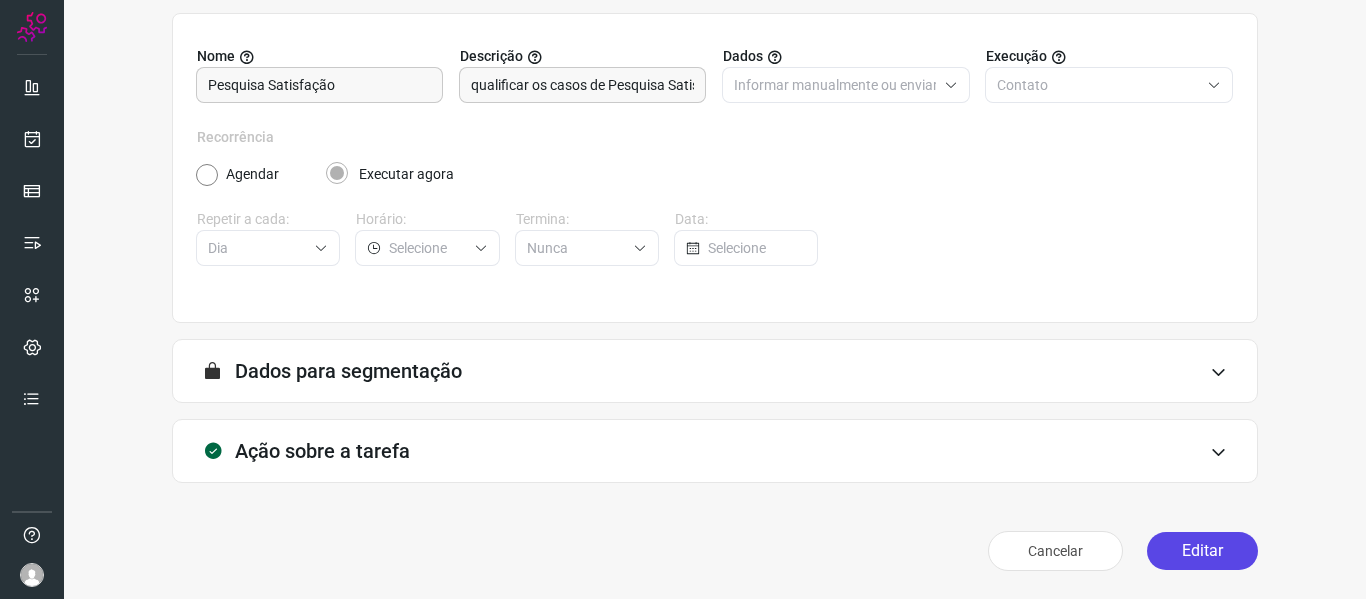 click on "Editar" at bounding box center [1202, 551] 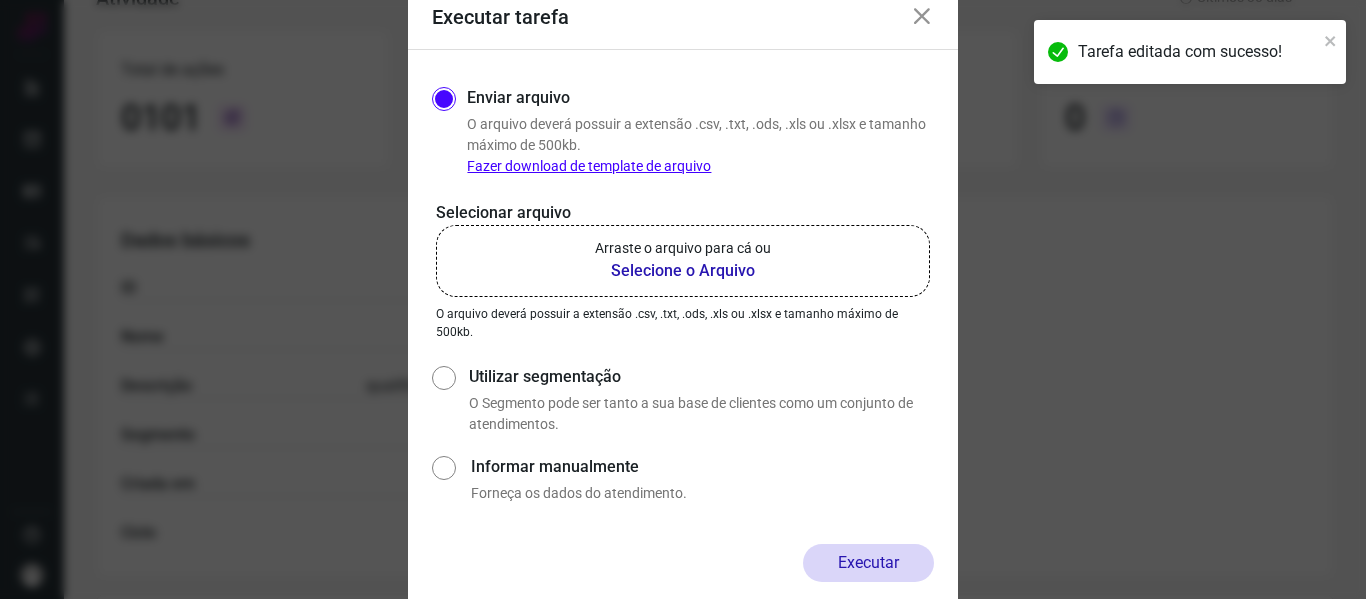 click on "Arraste o arquivo para cá ou Selecione o Arquivo" 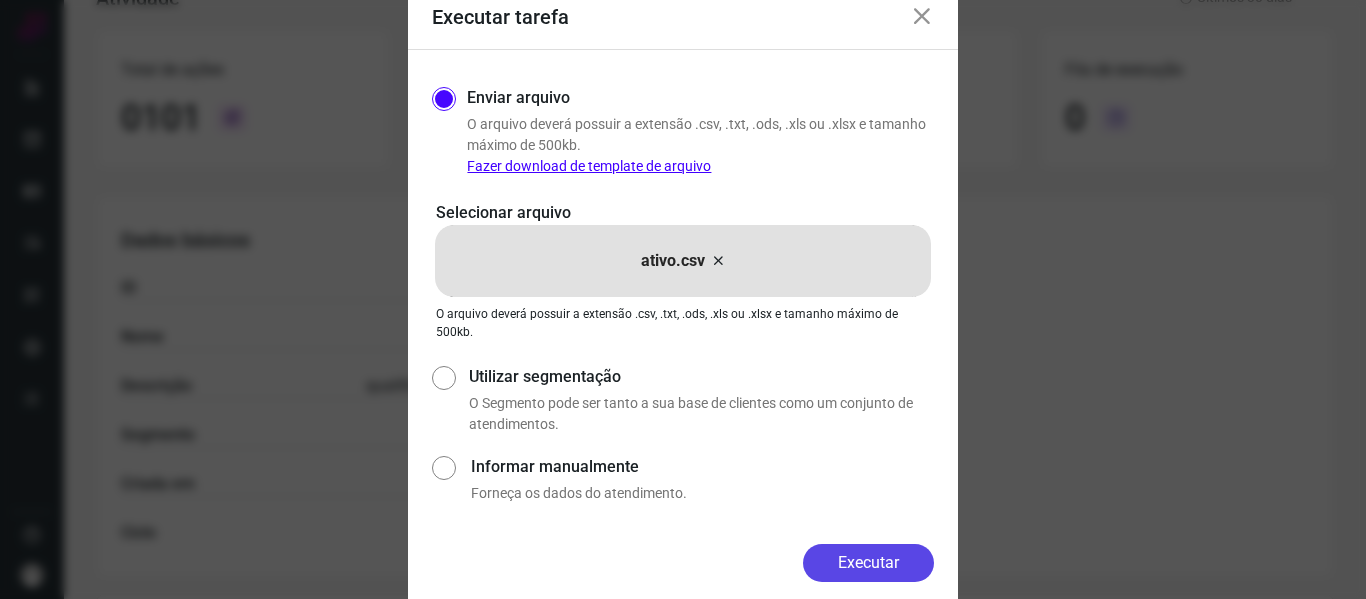 click on "Executar" at bounding box center (868, 563) 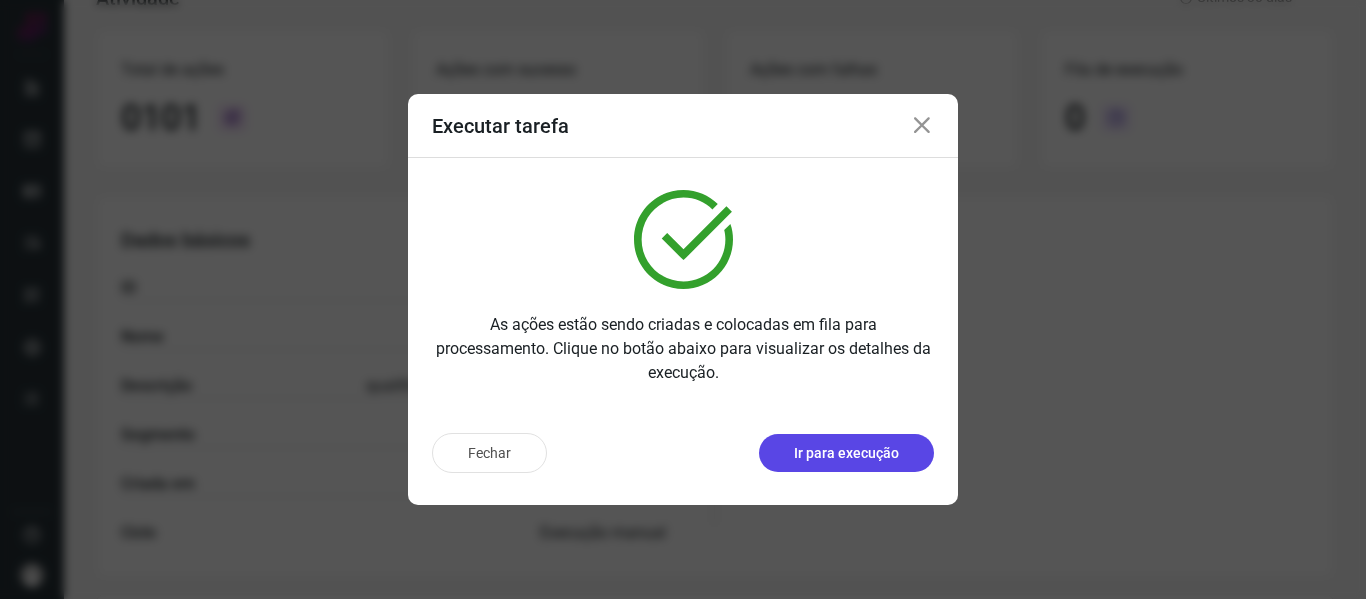 click on "Ir para execução" at bounding box center [846, 453] 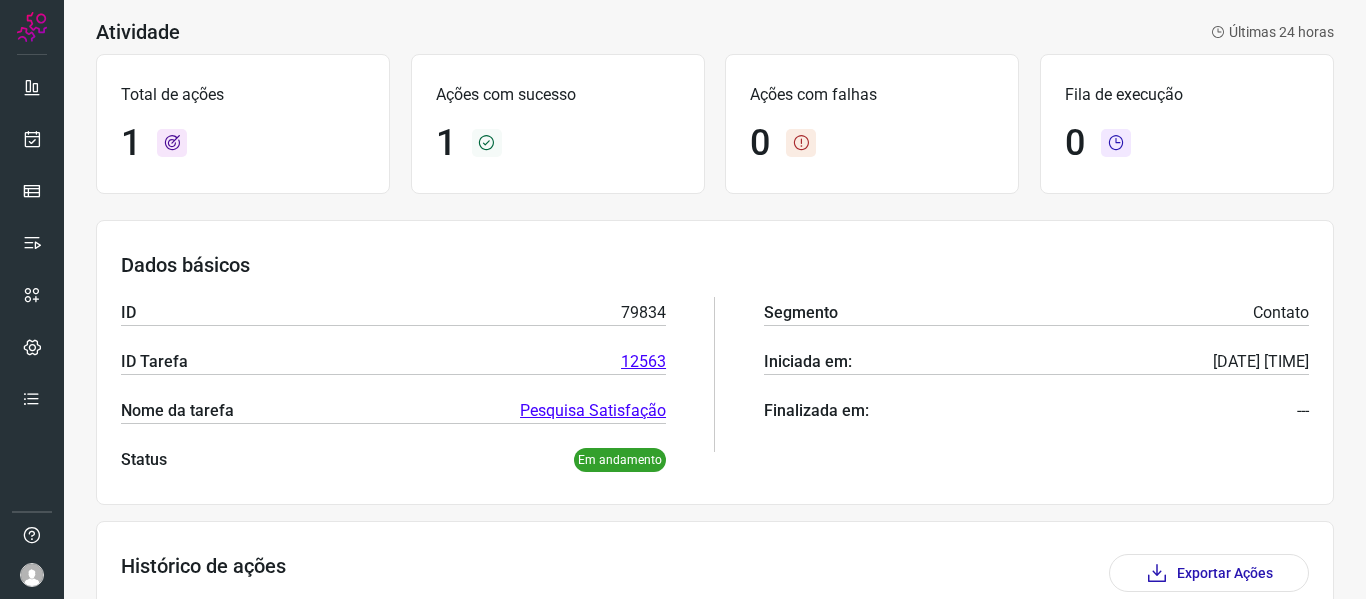 scroll, scrollTop: 0, scrollLeft: 0, axis: both 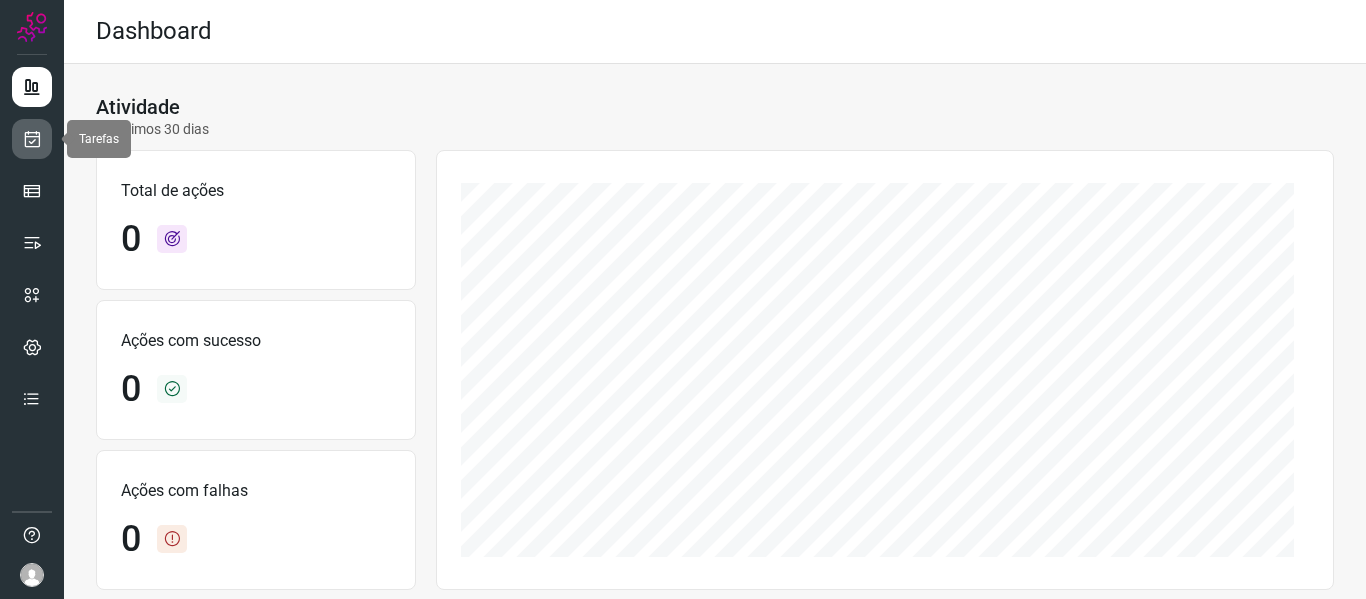 click at bounding box center [32, 139] 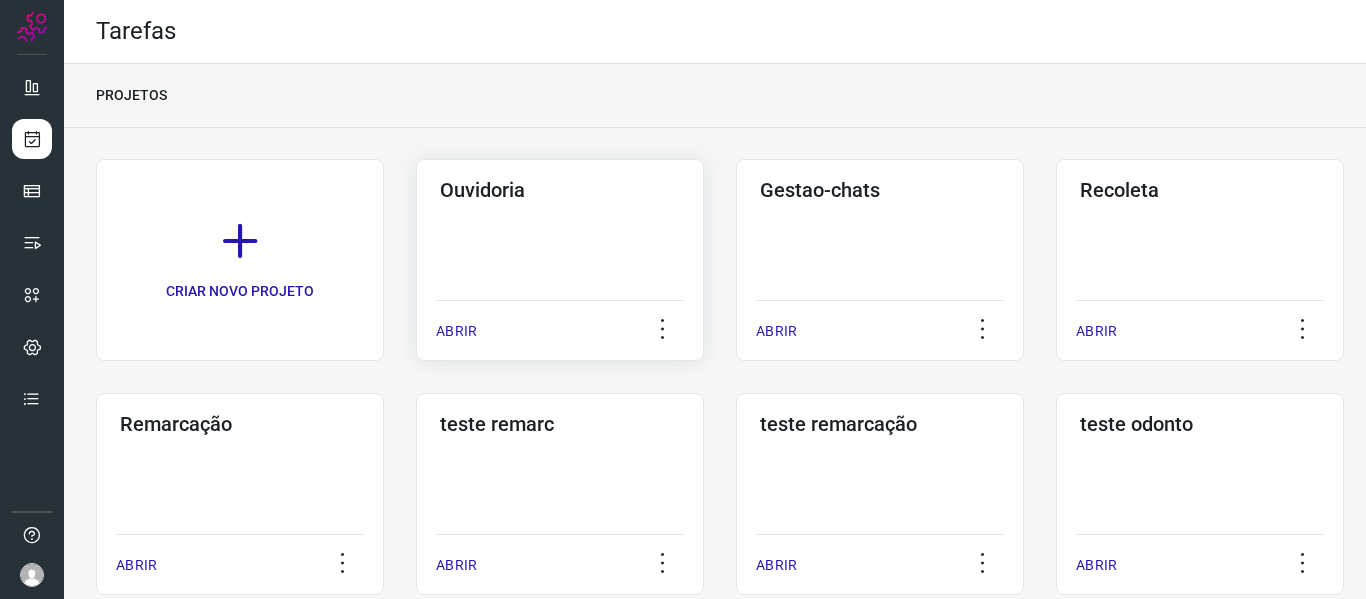 click on "ABRIR" at bounding box center (456, 331) 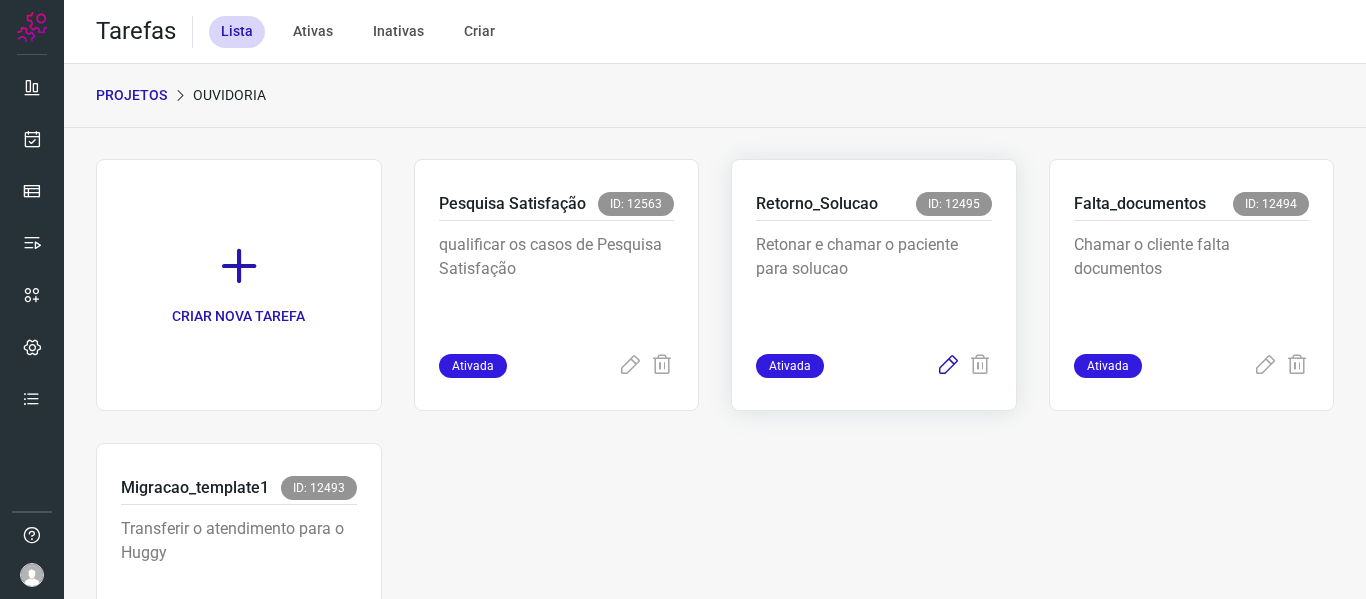 click at bounding box center [948, 366] 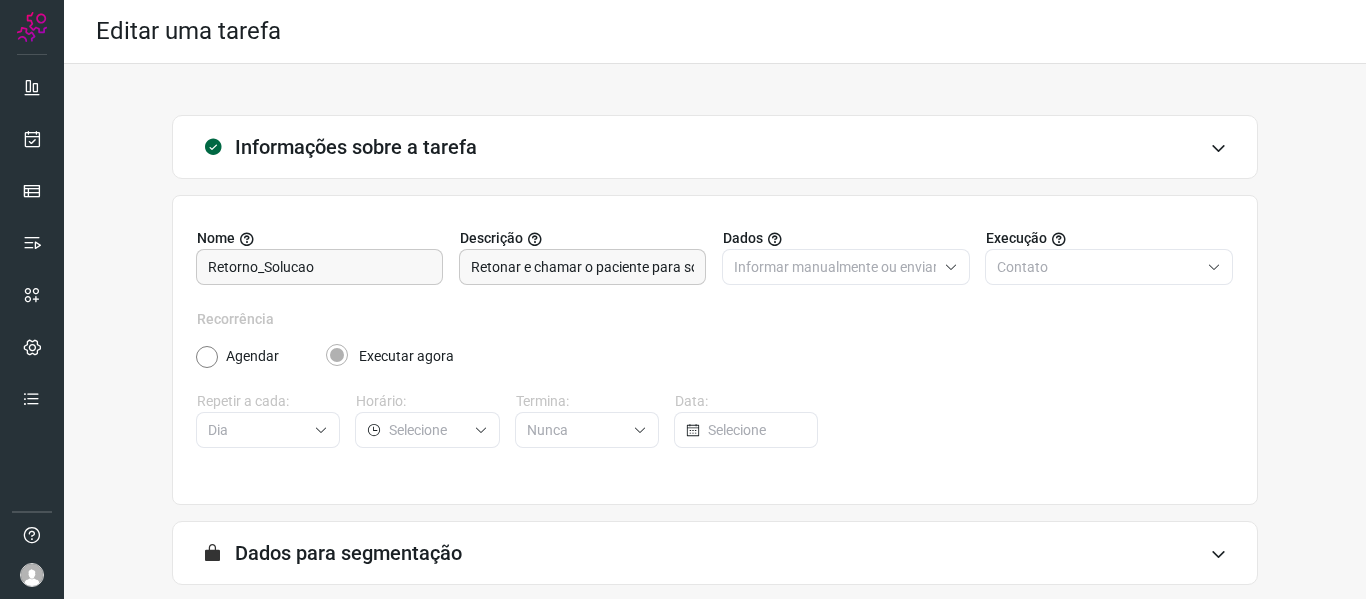 scroll, scrollTop: 182, scrollLeft: 0, axis: vertical 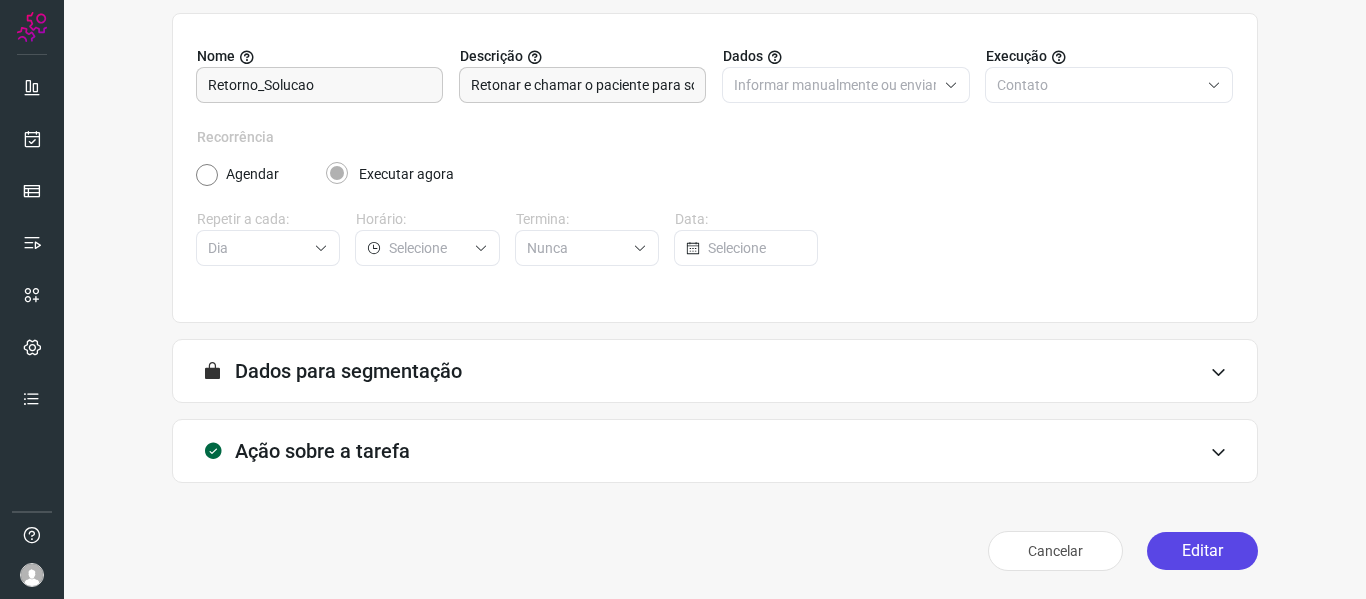 click on "Editar" at bounding box center (1202, 551) 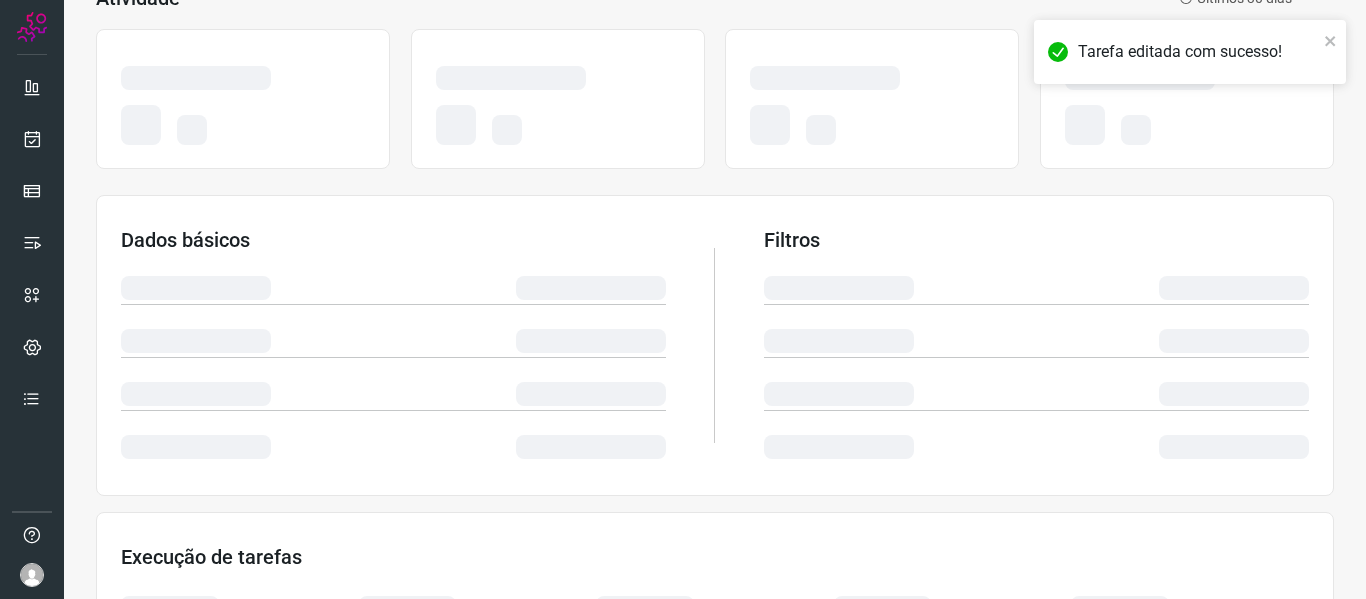 scroll, scrollTop: 470, scrollLeft: 0, axis: vertical 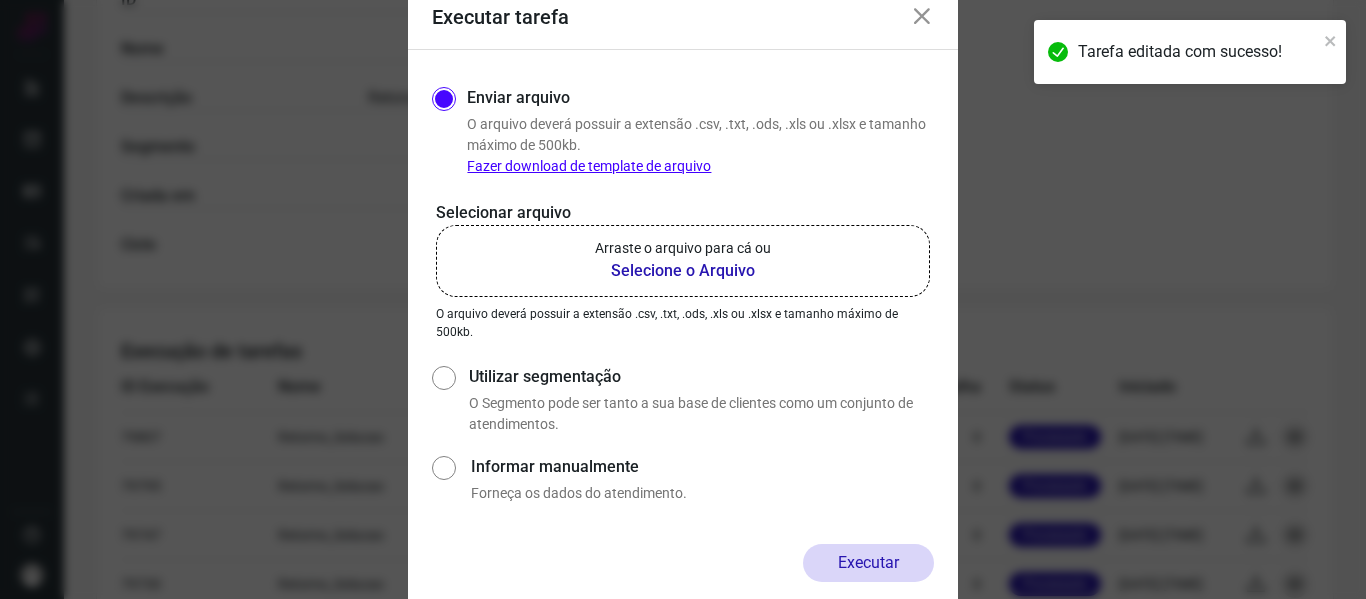 click on "Selecionar arquivo" at bounding box center [683, 213] 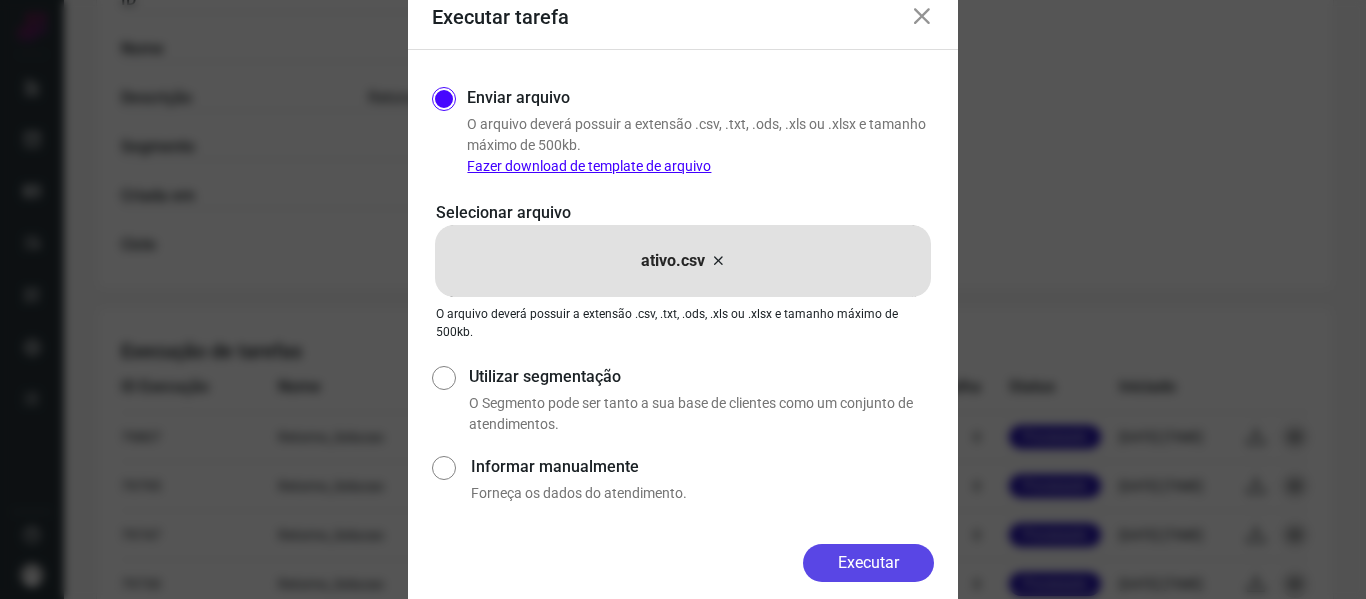 click on "Executar" at bounding box center [868, 563] 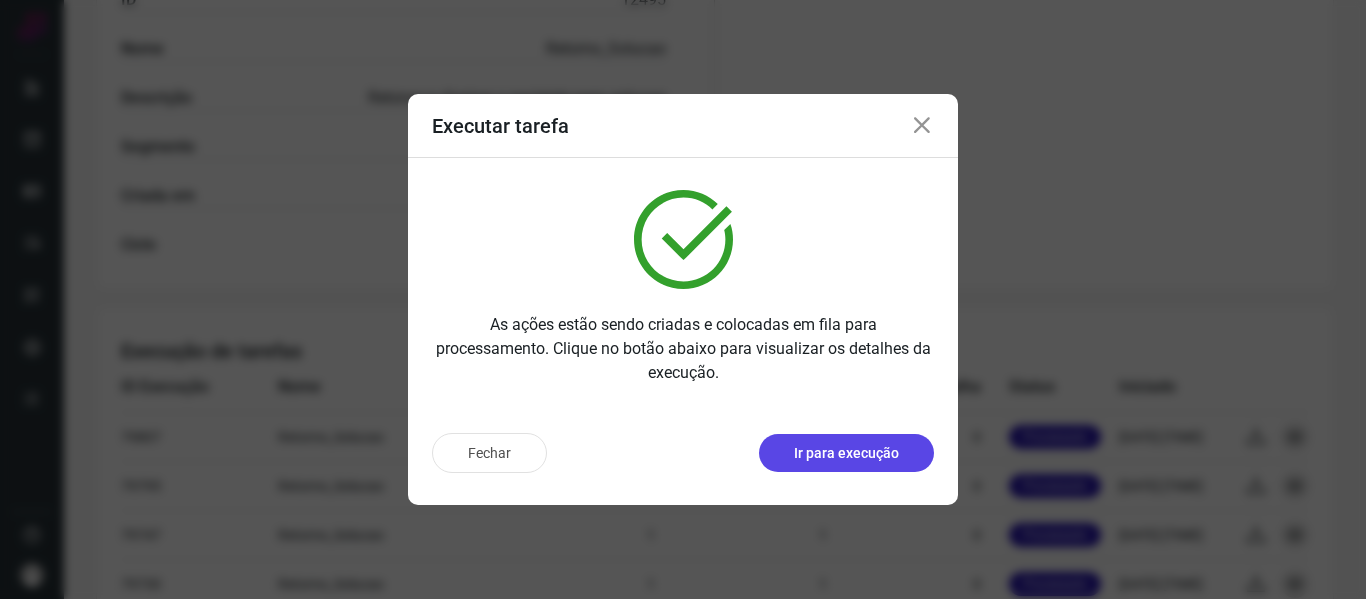 click on "Ir para execução" at bounding box center (846, 453) 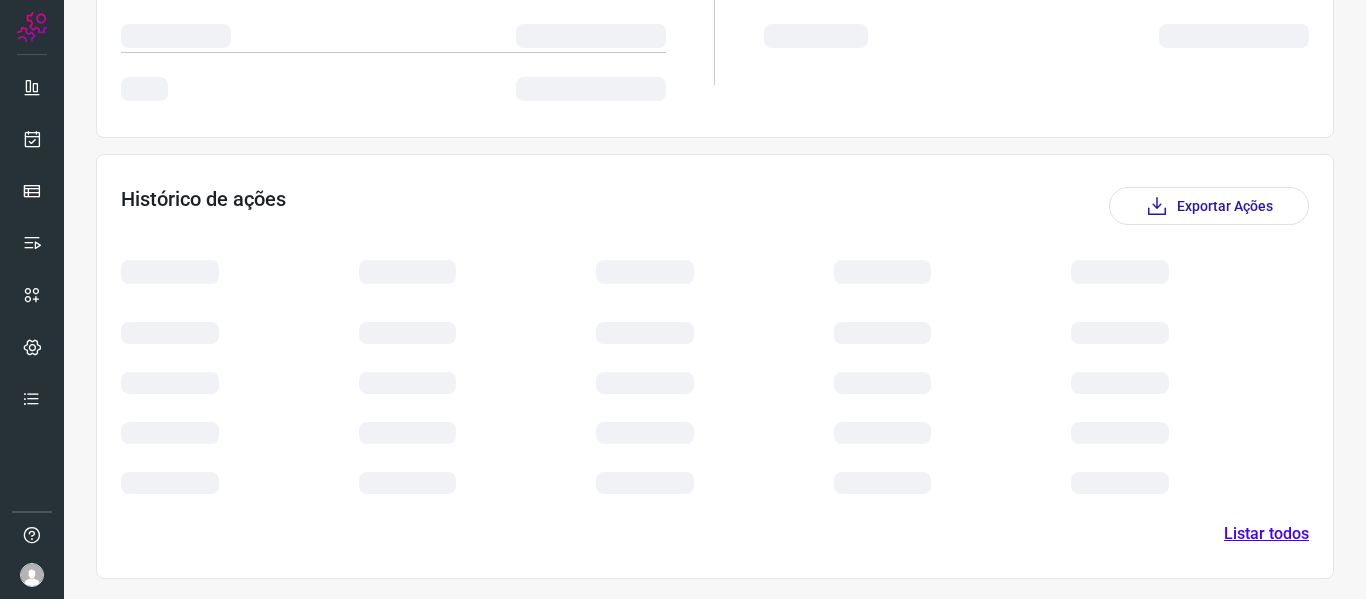 scroll, scrollTop: 384, scrollLeft: 0, axis: vertical 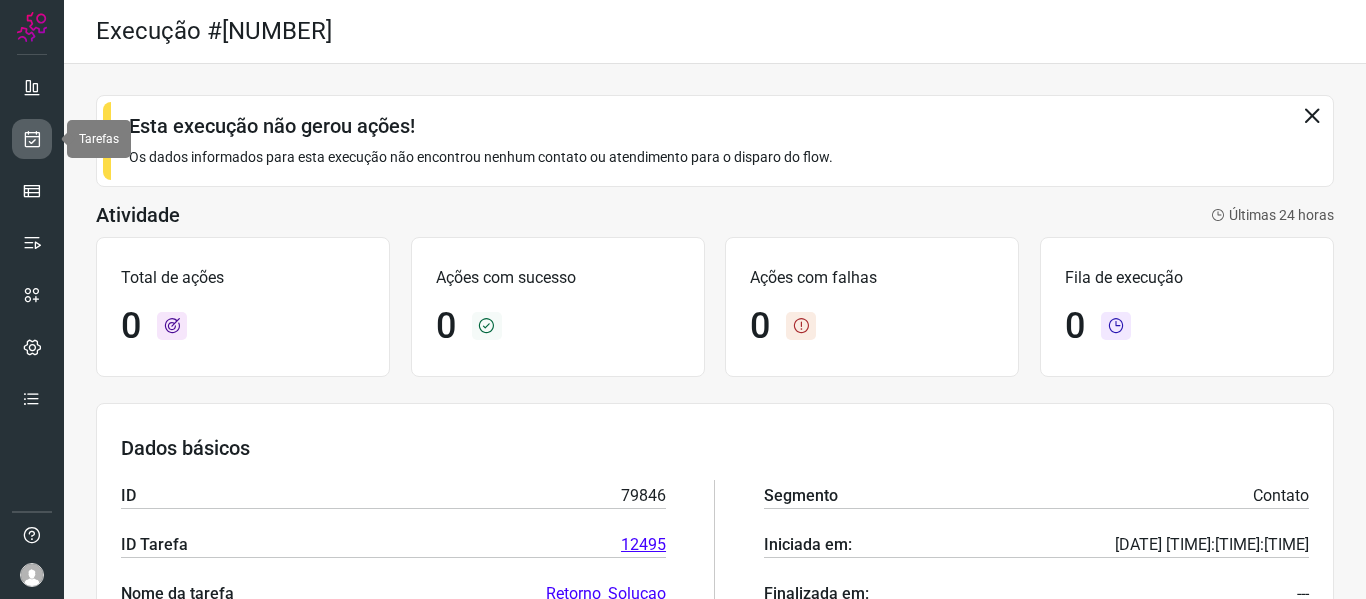 click at bounding box center (32, 139) 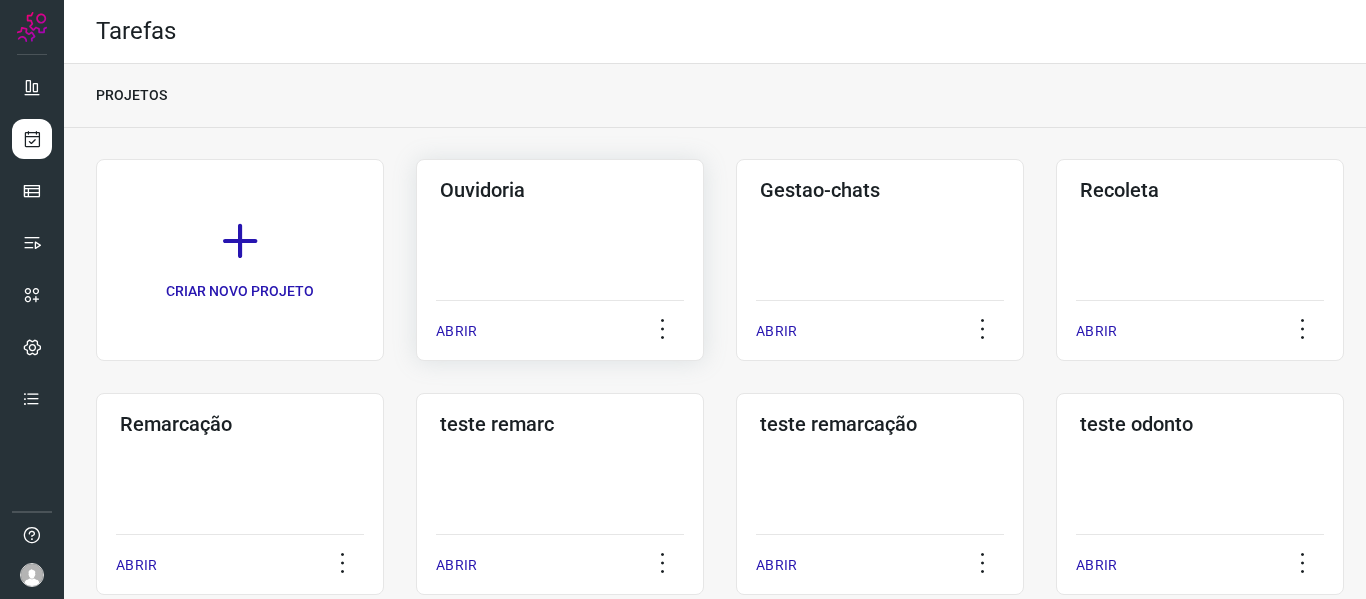 click on "ABRIR" at bounding box center (560, 325) 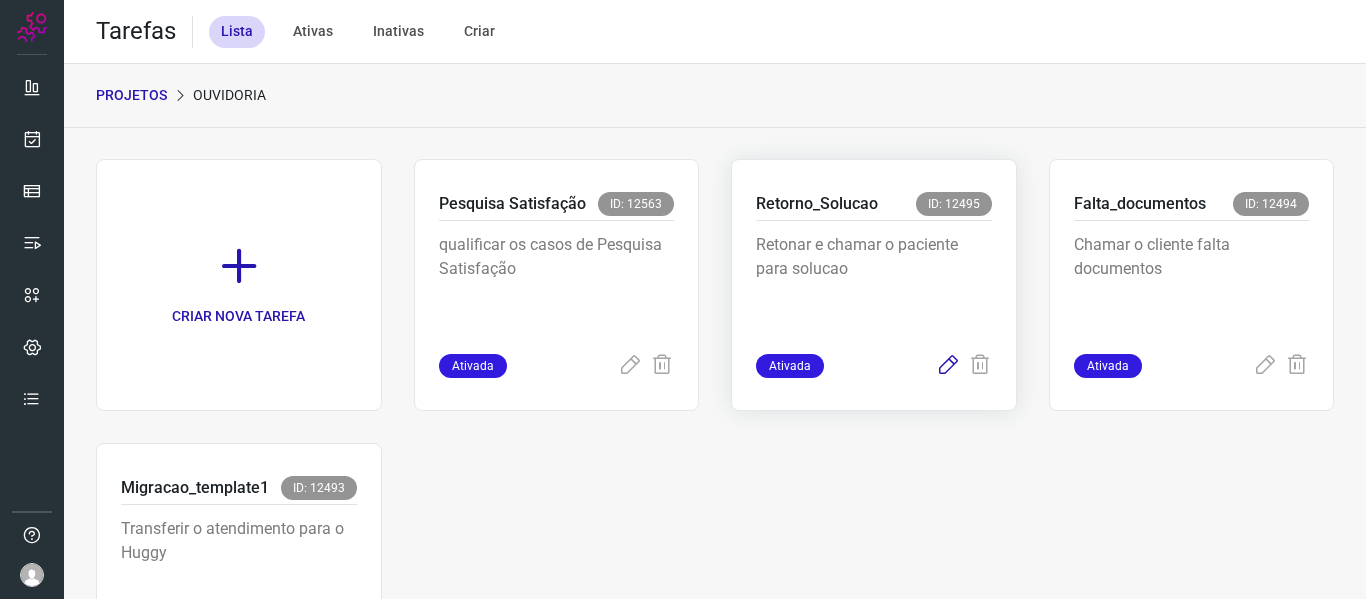 click at bounding box center (948, 366) 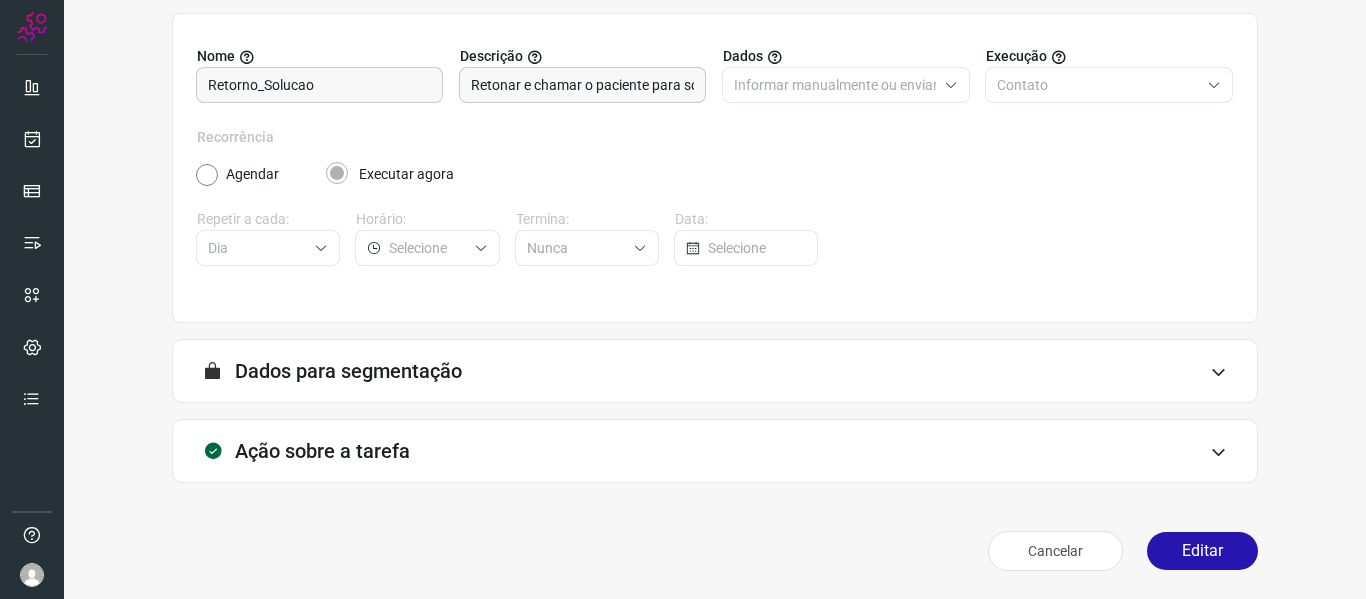 scroll, scrollTop: 182, scrollLeft: 0, axis: vertical 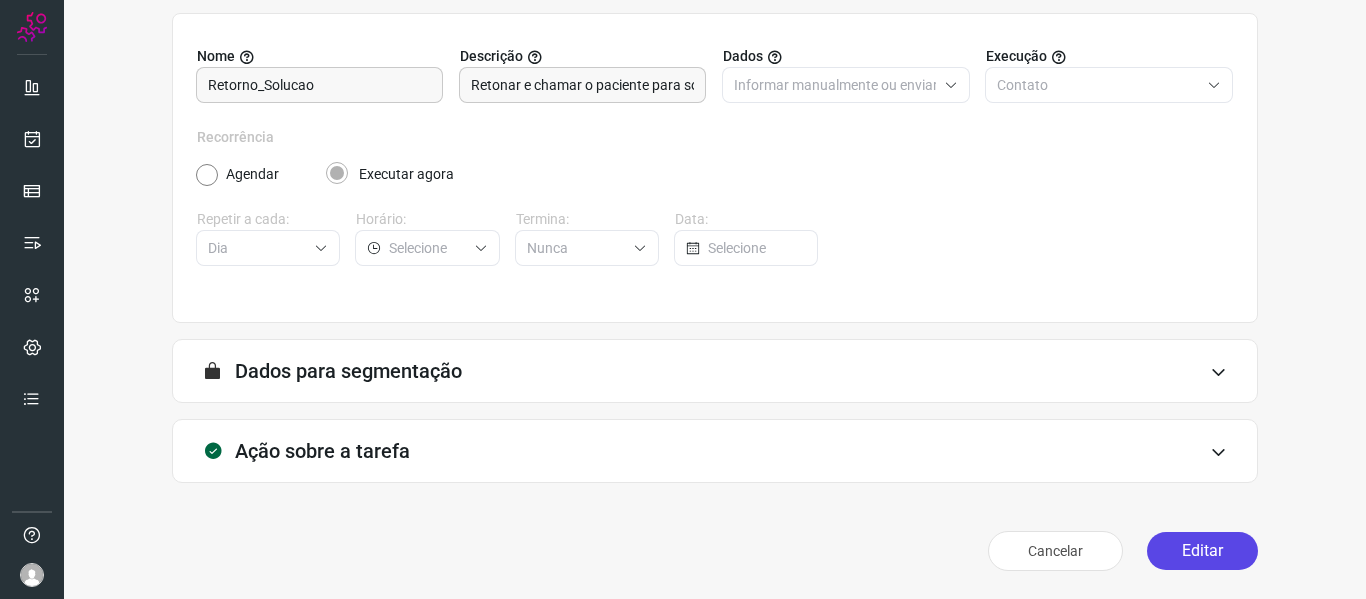 click on "Editar" at bounding box center [1202, 551] 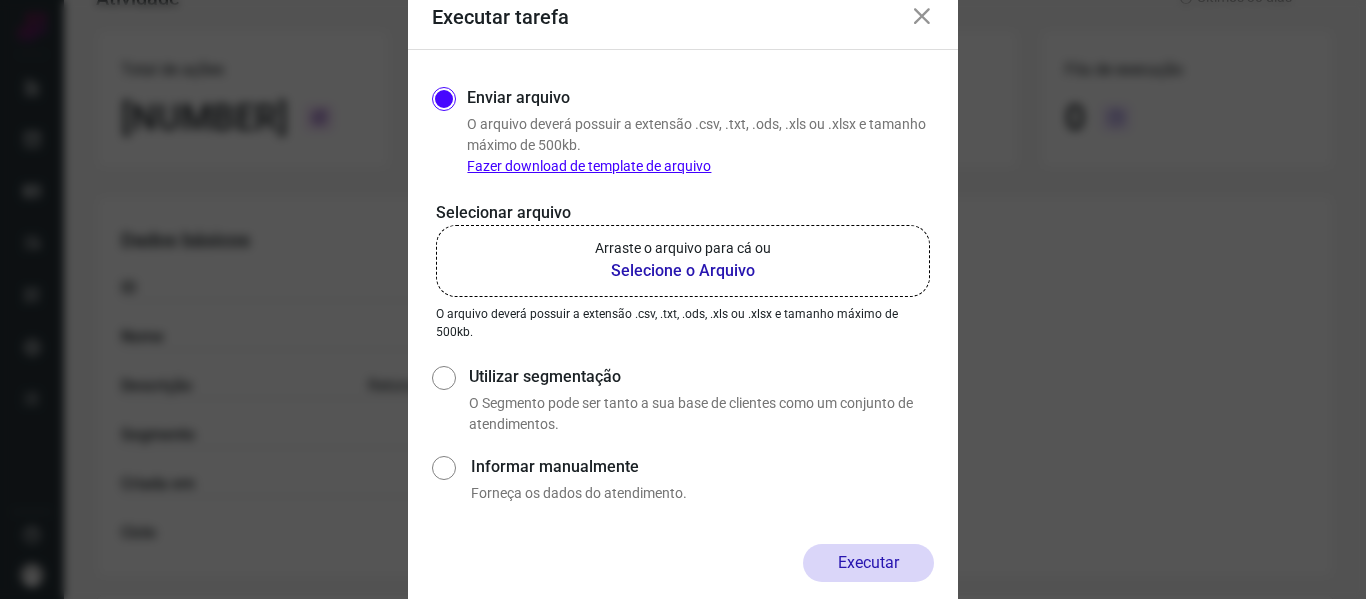 click on "Selecionar arquivo Arraste o arquivo para cá ou Selecione o Arquivo Arraste o arquivo para cá ou Selecione o Arquivo  O arquivo deverá possuir a extensão .csv, .txt, .ods, .xls ou .xlsx e tamanho máximo de 500kb." at bounding box center (683, 271) 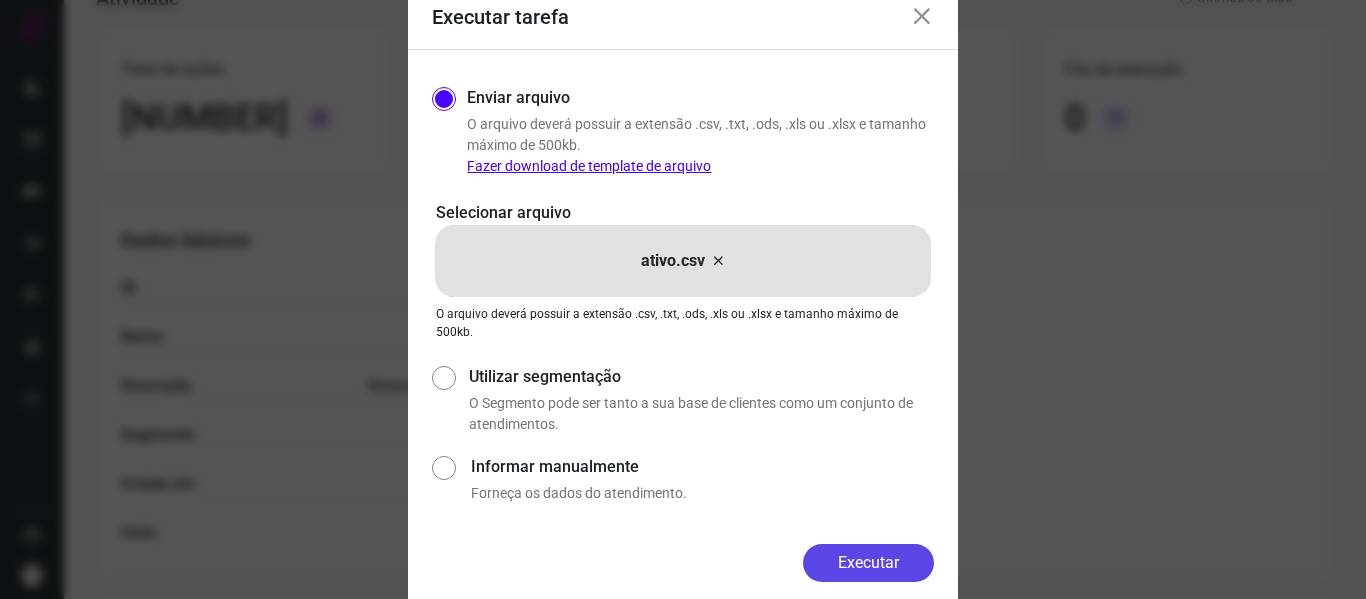 click on "Executar" at bounding box center [868, 563] 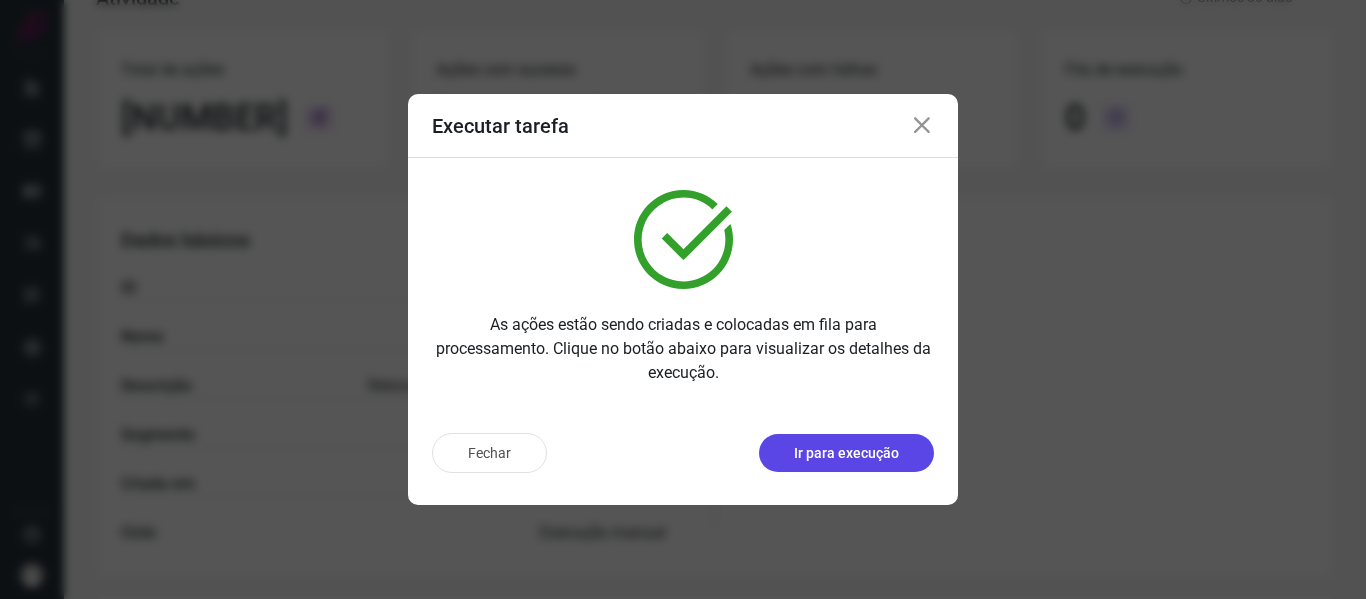 click on "Ir para execução" at bounding box center [846, 453] 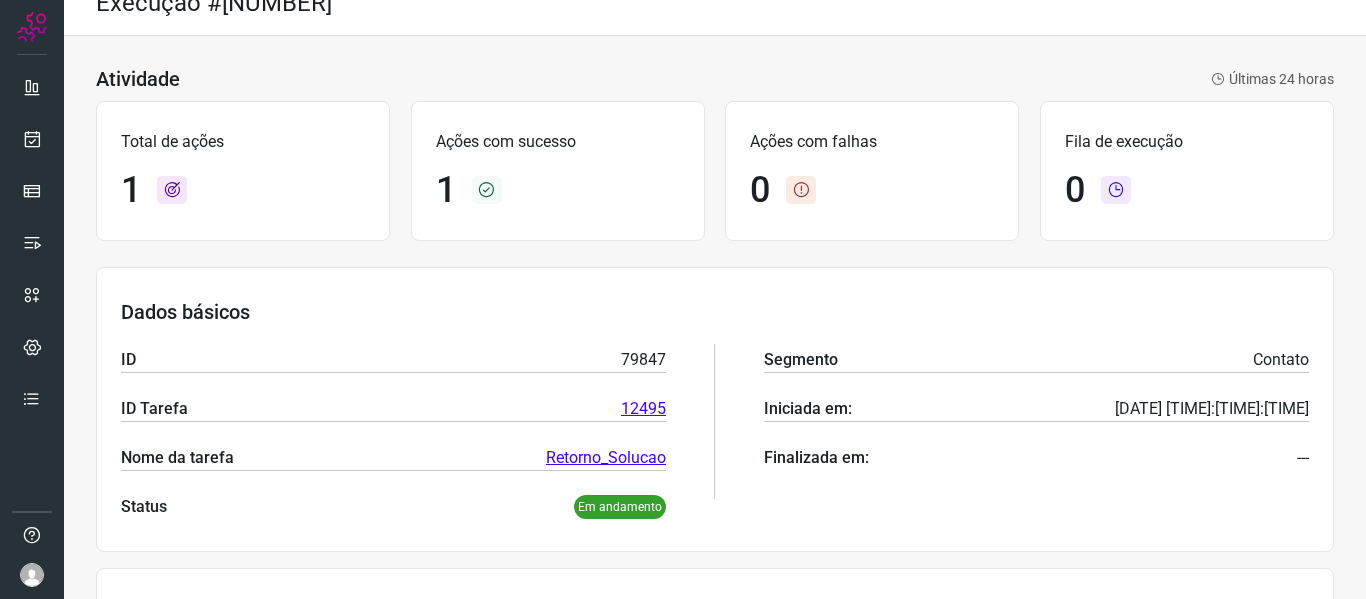 scroll, scrollTop: 0, scrollLeft: 0, axis: both 